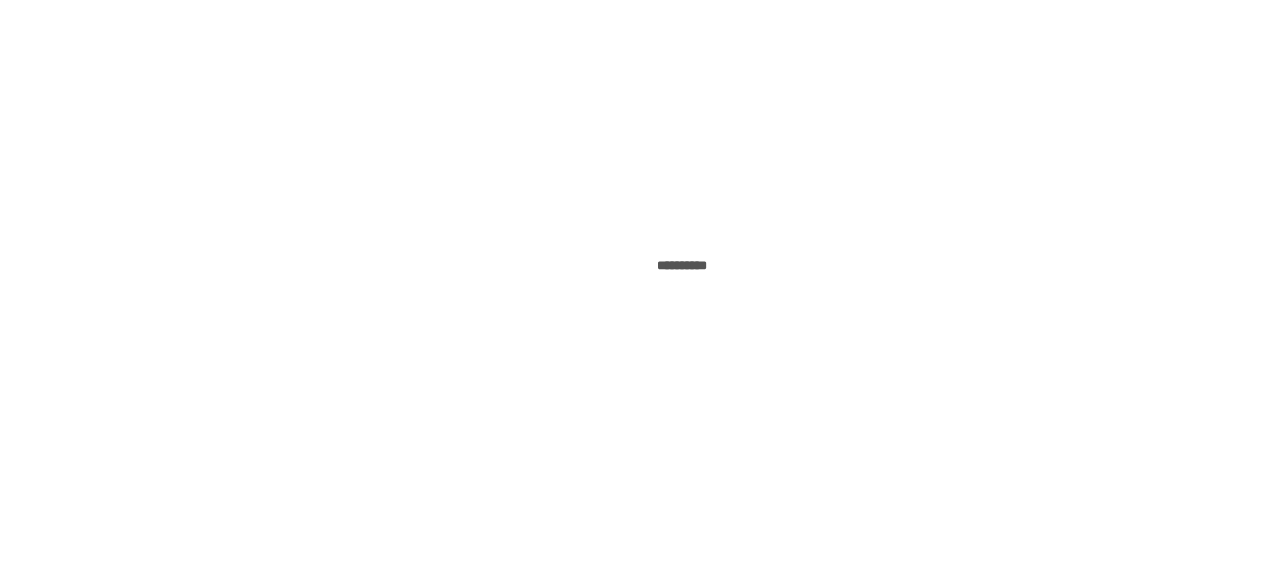 scroll, scrollTop: 0, scrollLeft: 0, axis: both 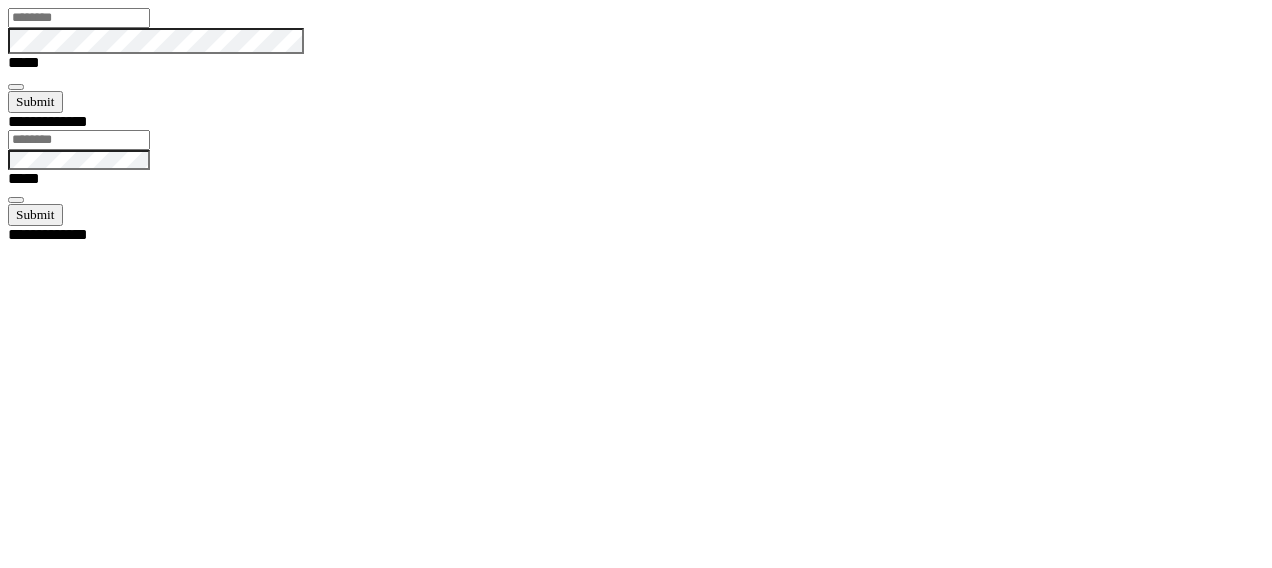 type on "******" 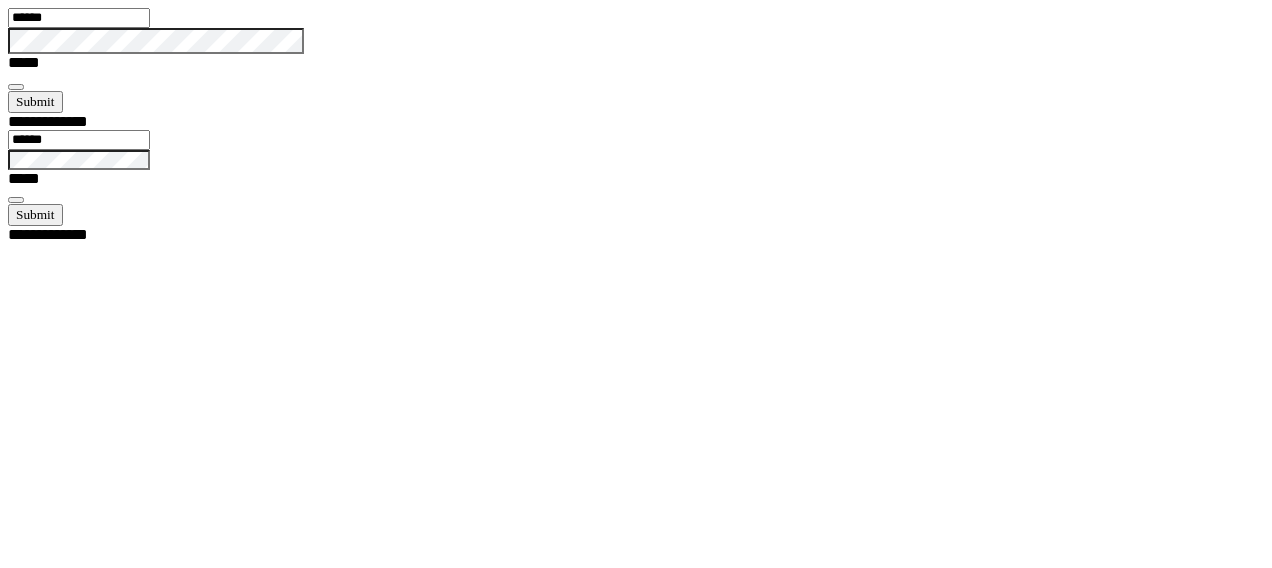 click at bounding box center (16, 87) 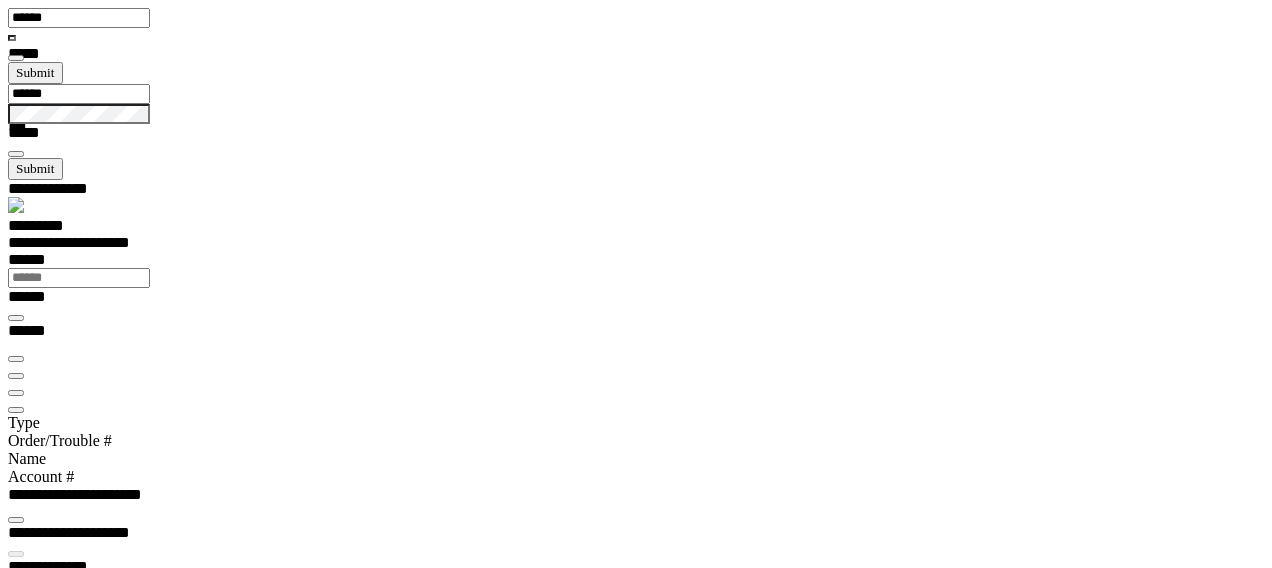 click at bounding box center [16, 410] 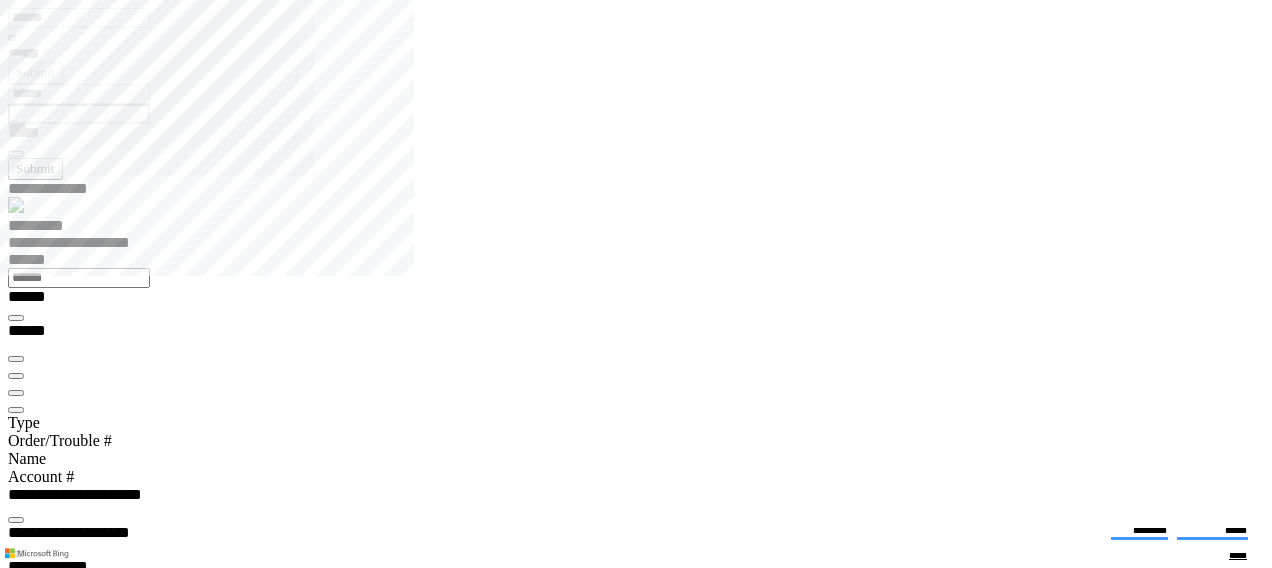 scroll, scrollTop: 99756, scrollLeft: 99508, axis: both 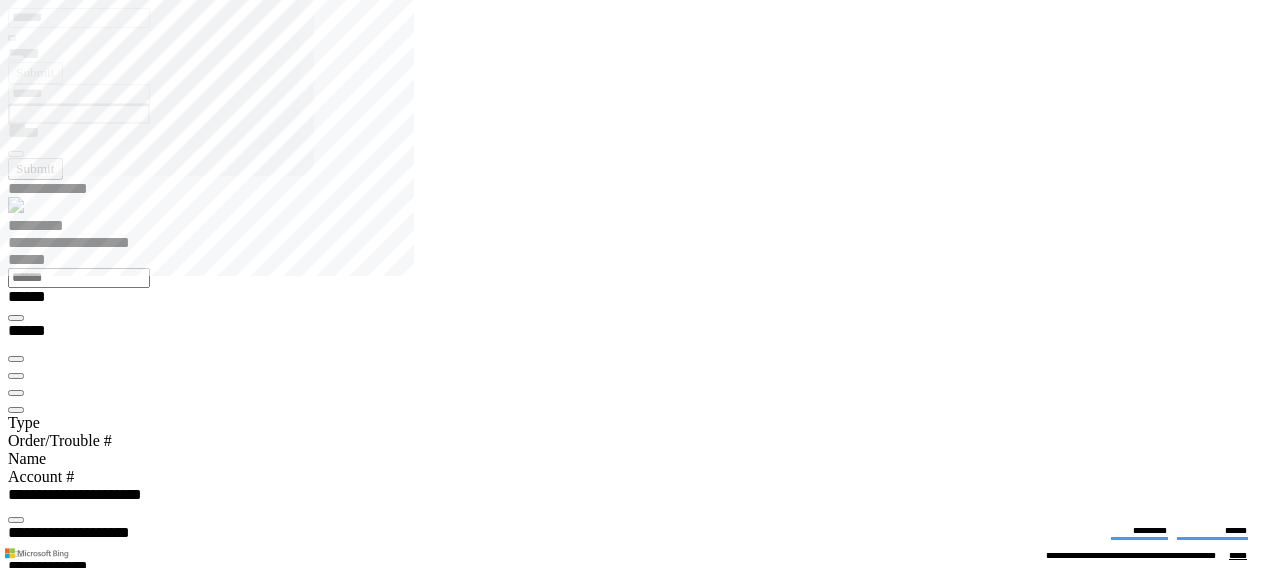 click at bounding box center (16, 21857) 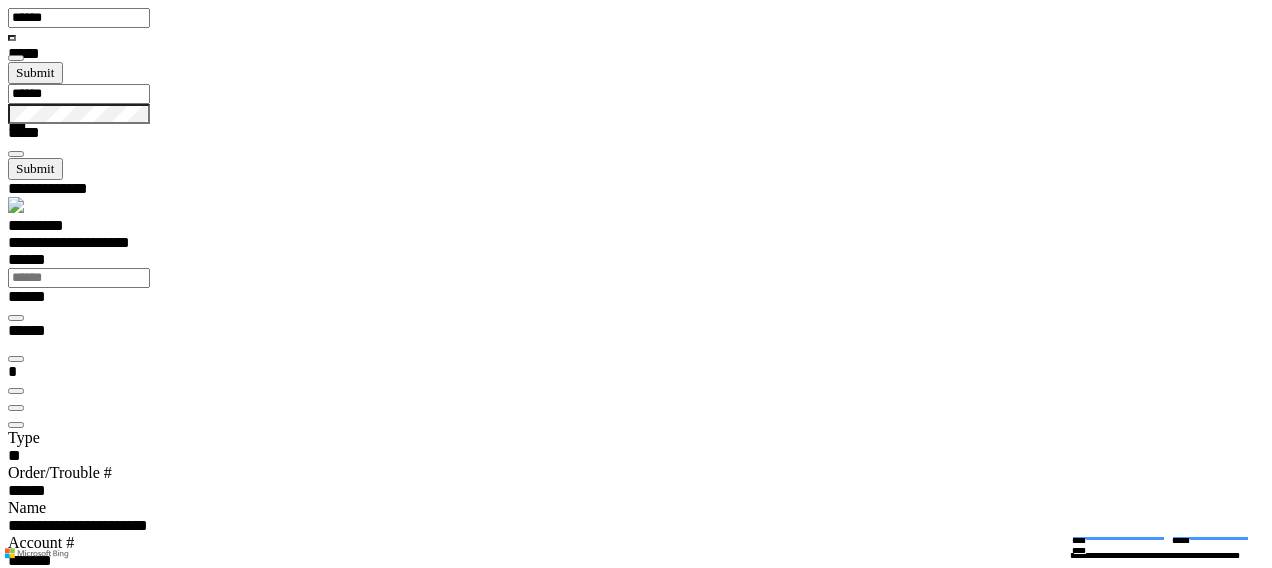 type on "***" 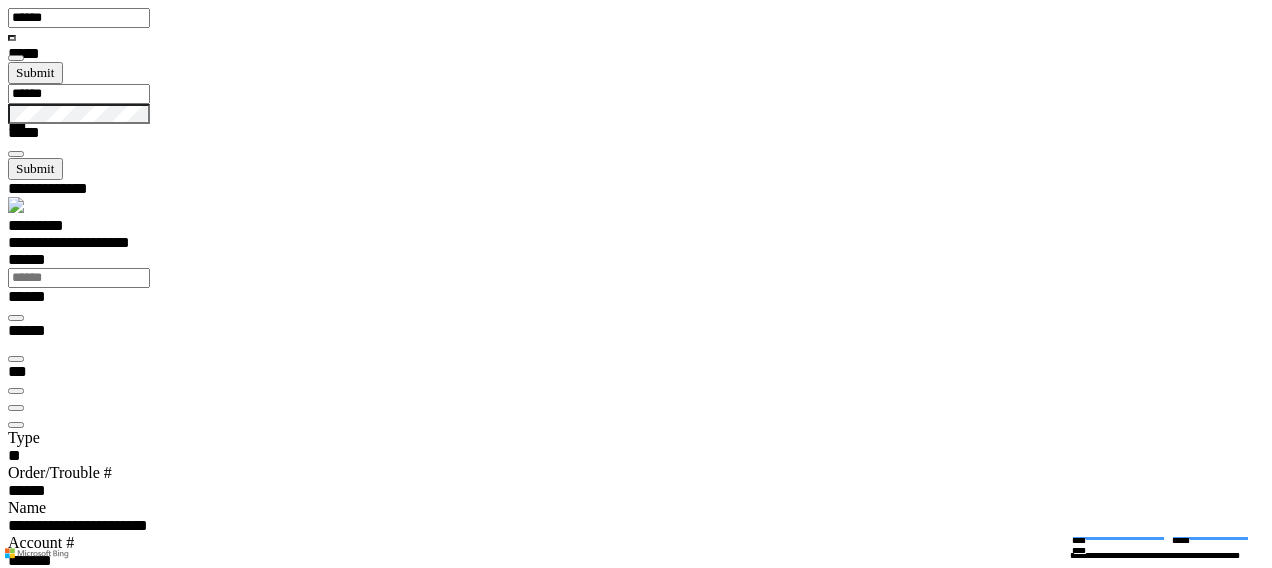type on "**********" 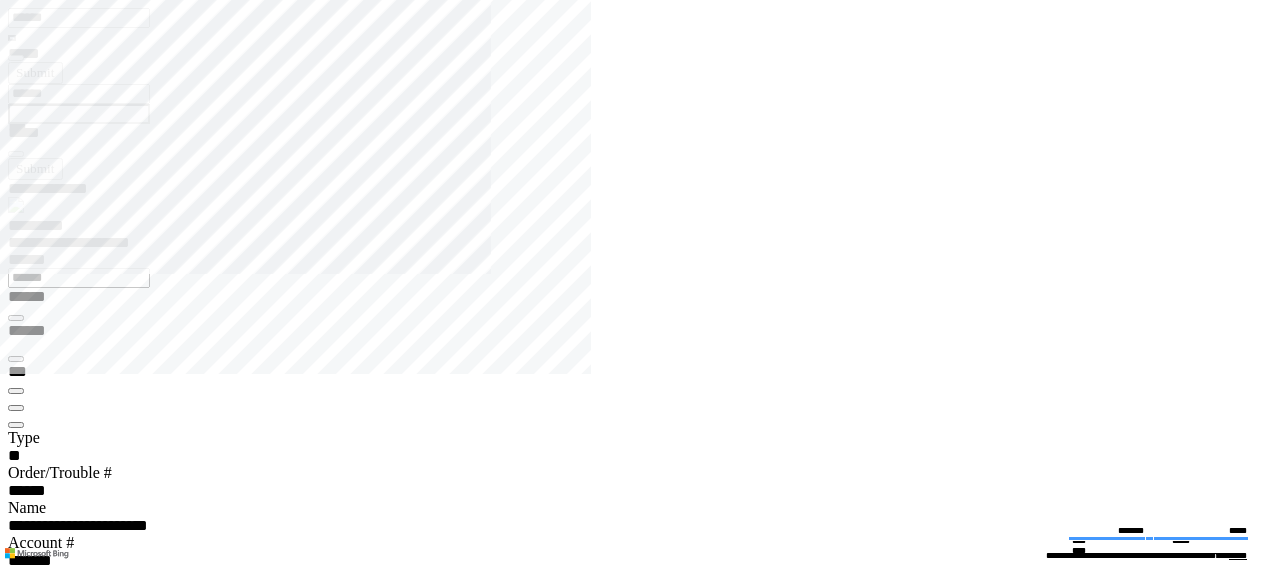 click on "****" at bounding box center [679, 30890] 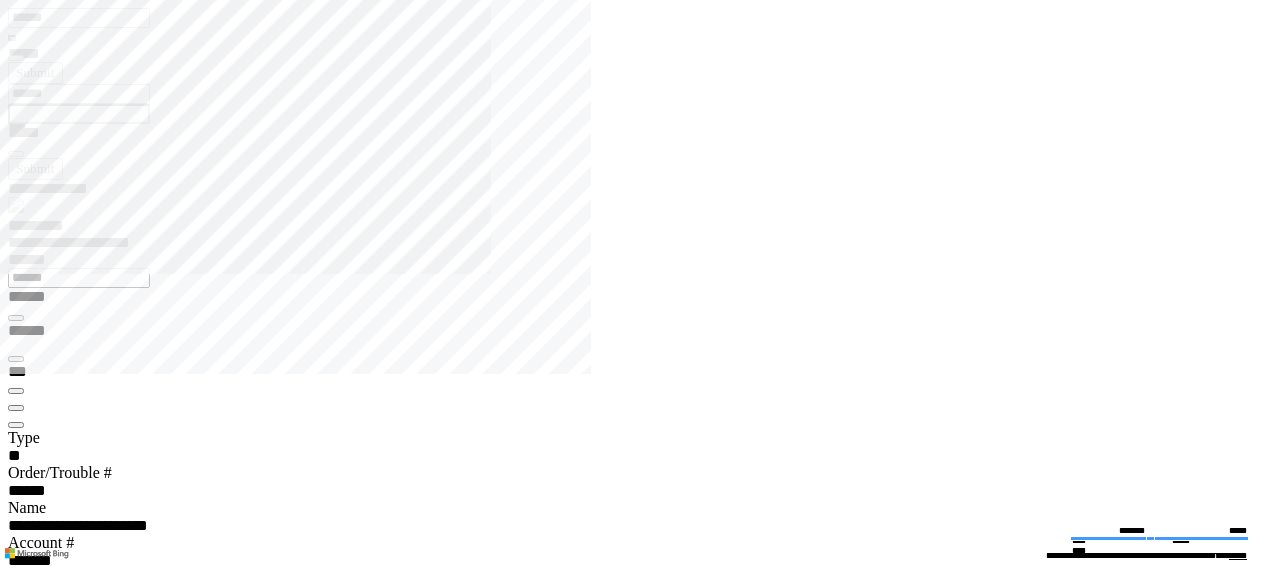 click at bounding box center [644, 18445] 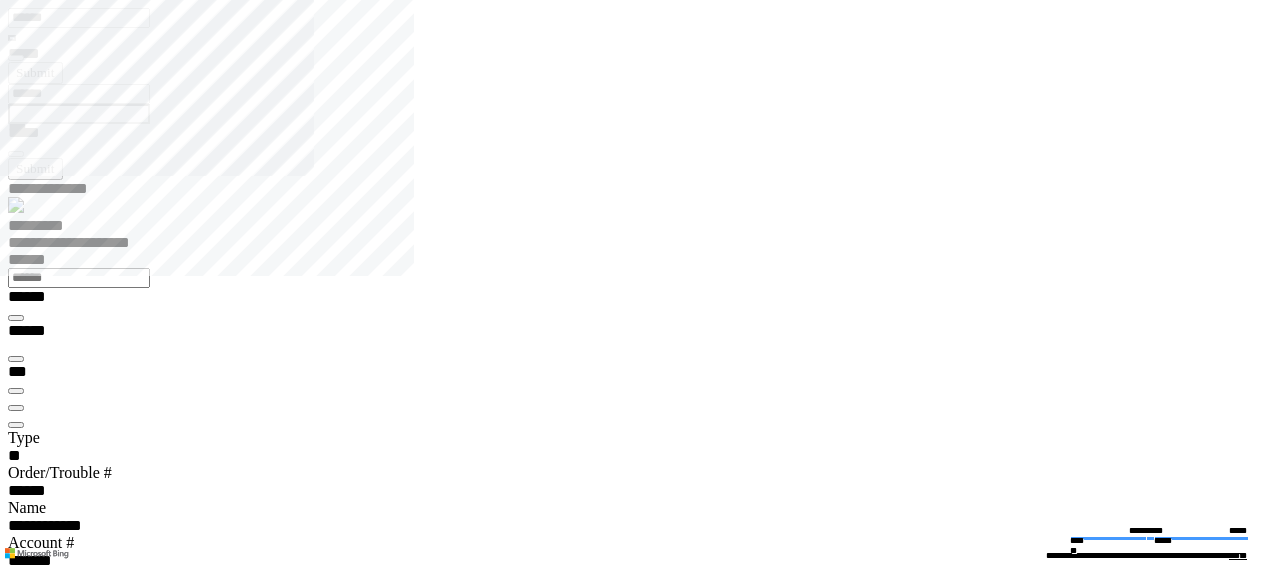 type on "*****" 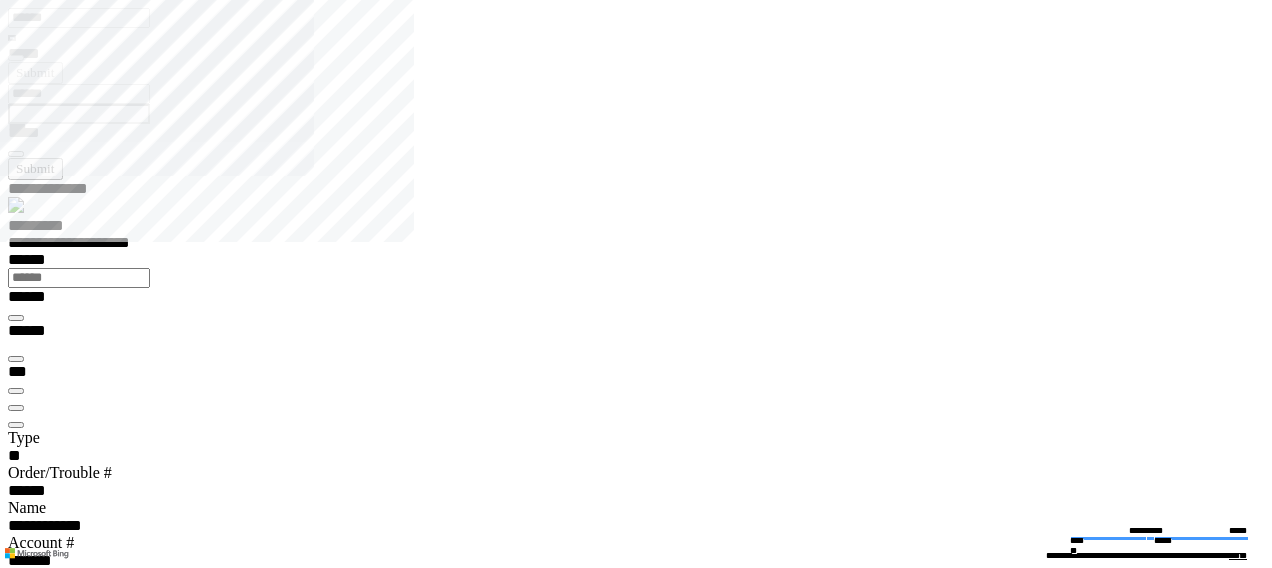 click at bounding box center (16, 3825) 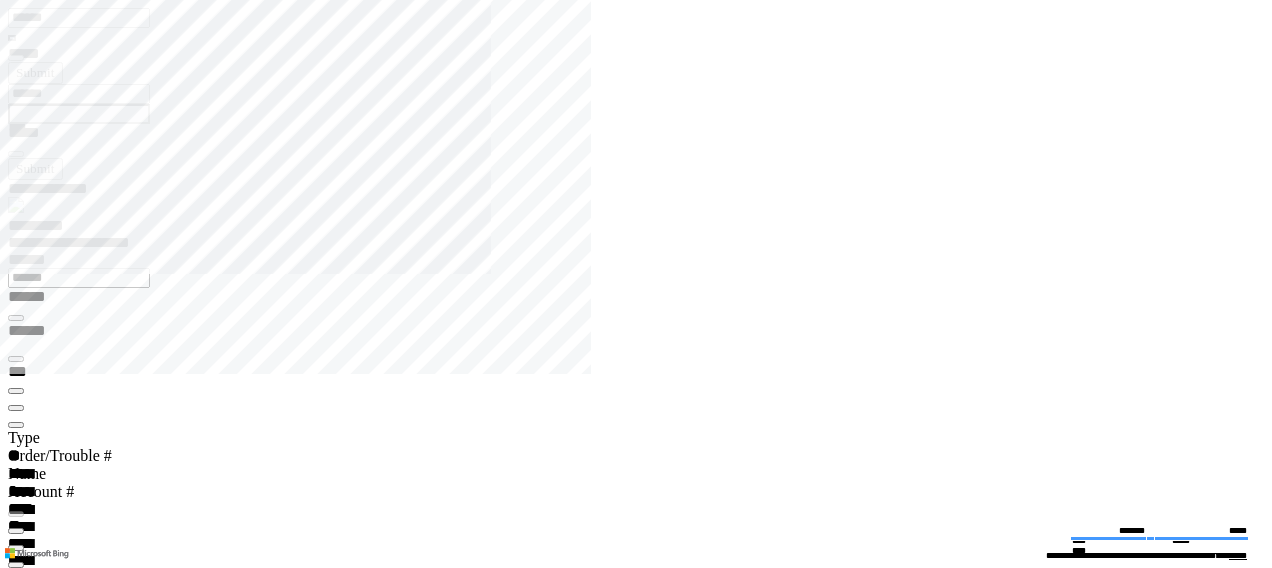 click at bounding box center (644, 16755) 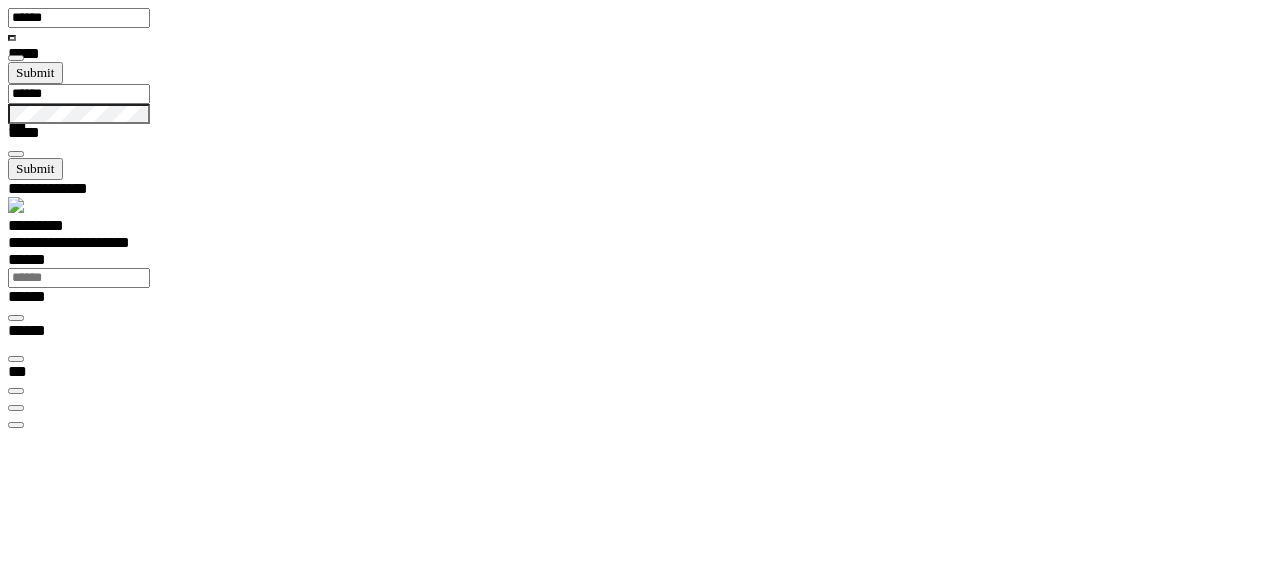scroll, scrollTop: 99968, scrollLeft: 99789, axis: both 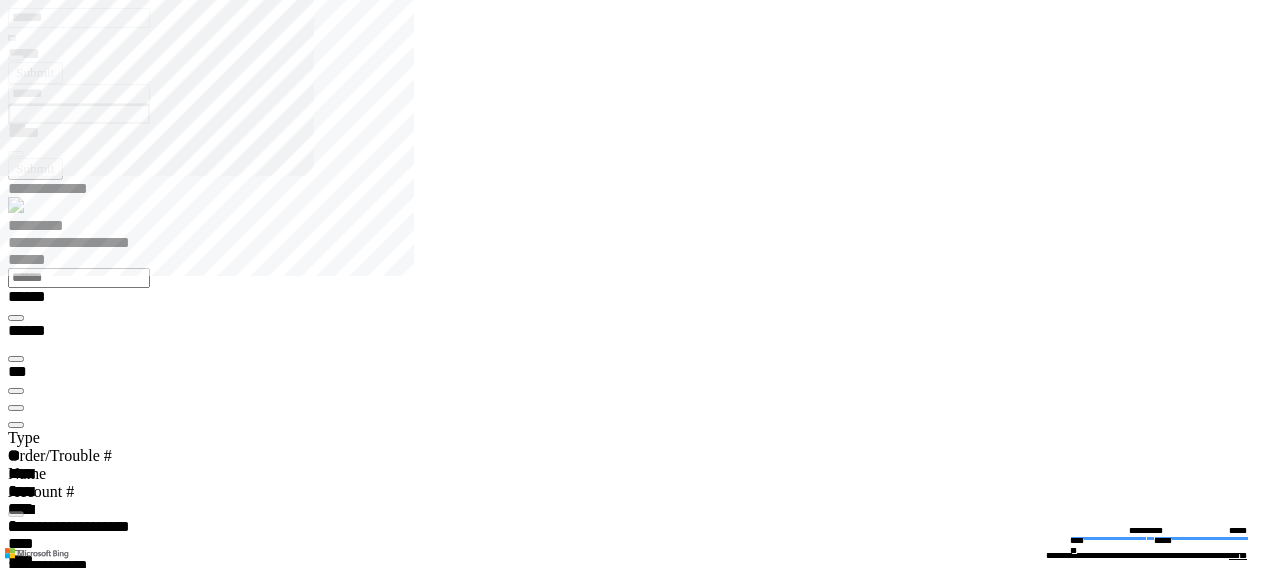 type on "*****" 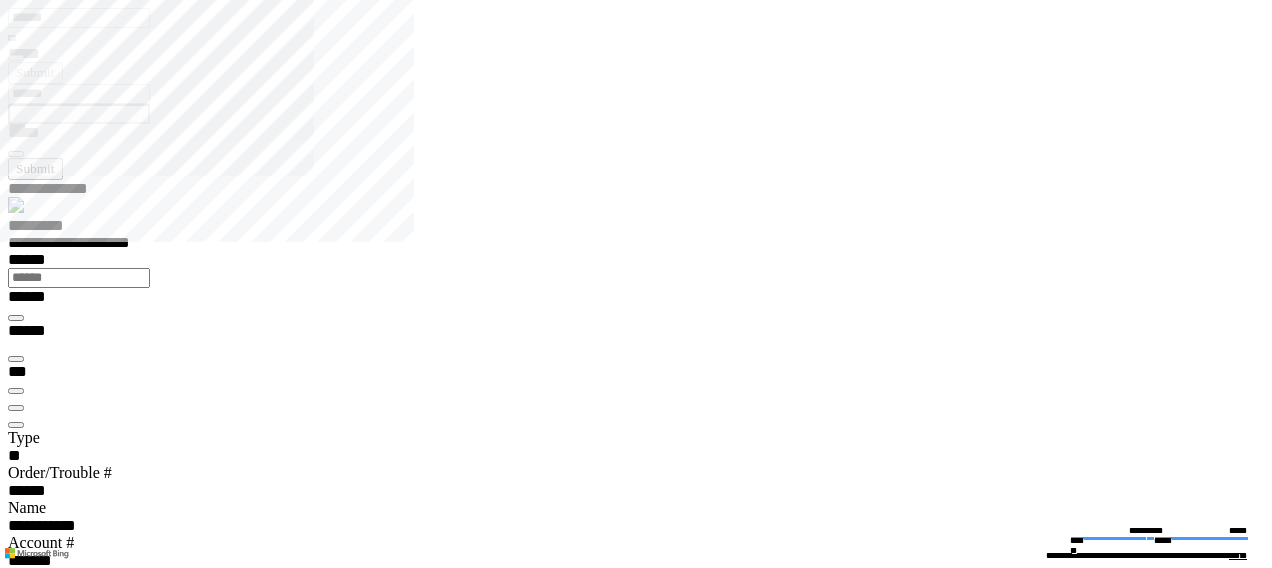click at bounding box center [16, 3825] 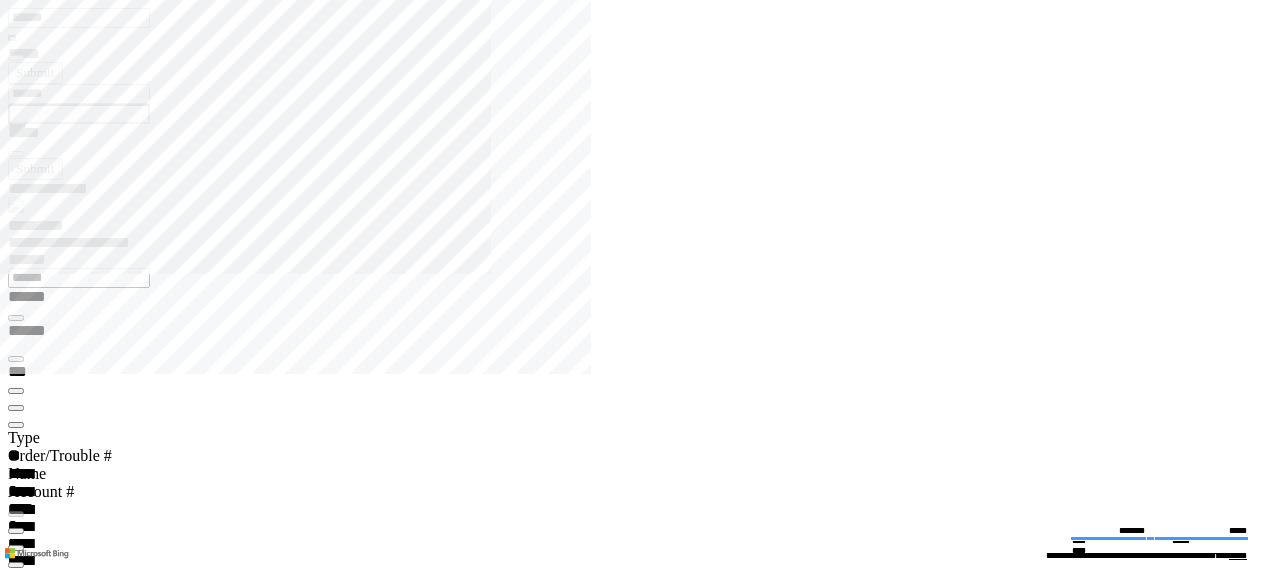 click at bounding box center [644, 16771] 